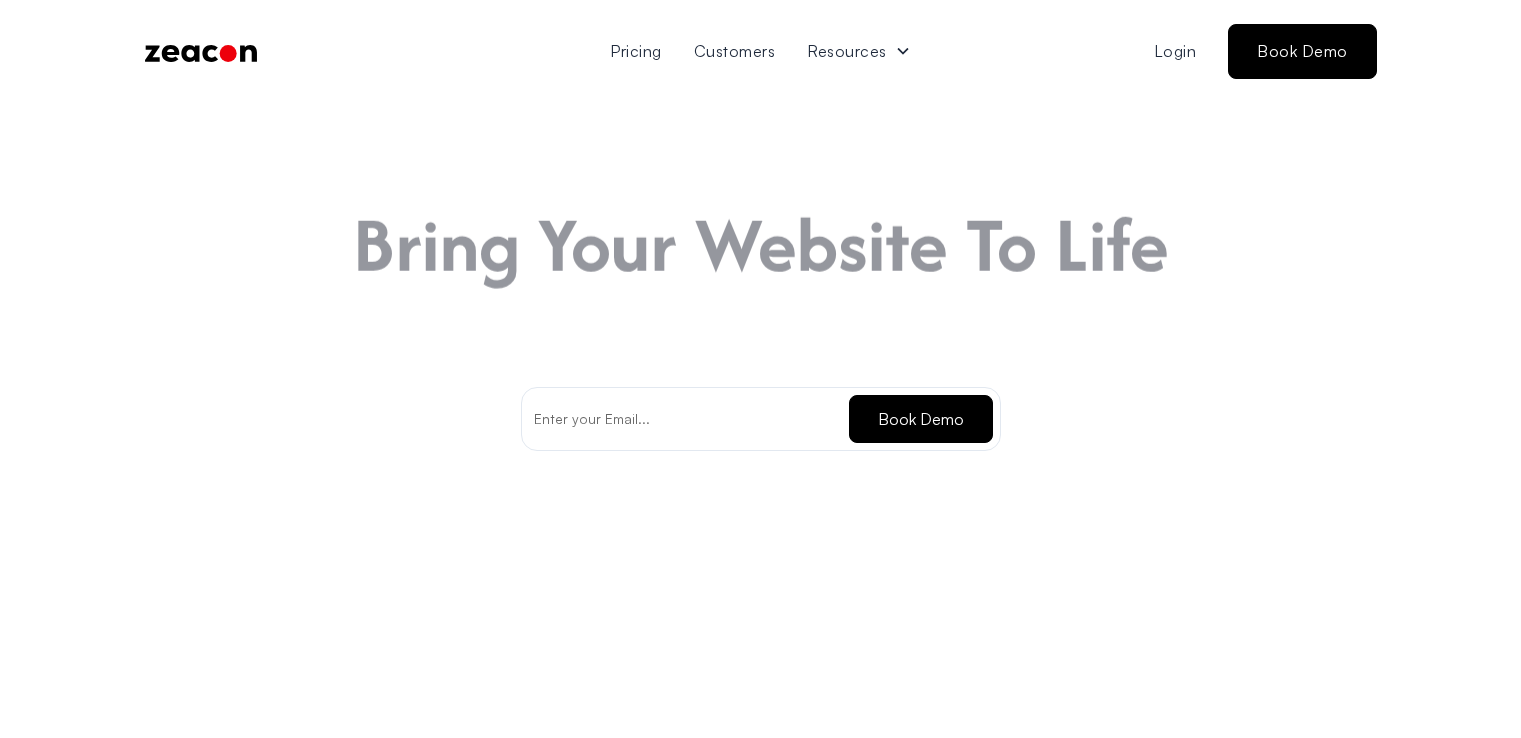 scroll, scrollTop: 0, scrollLeft: 0, axis: both 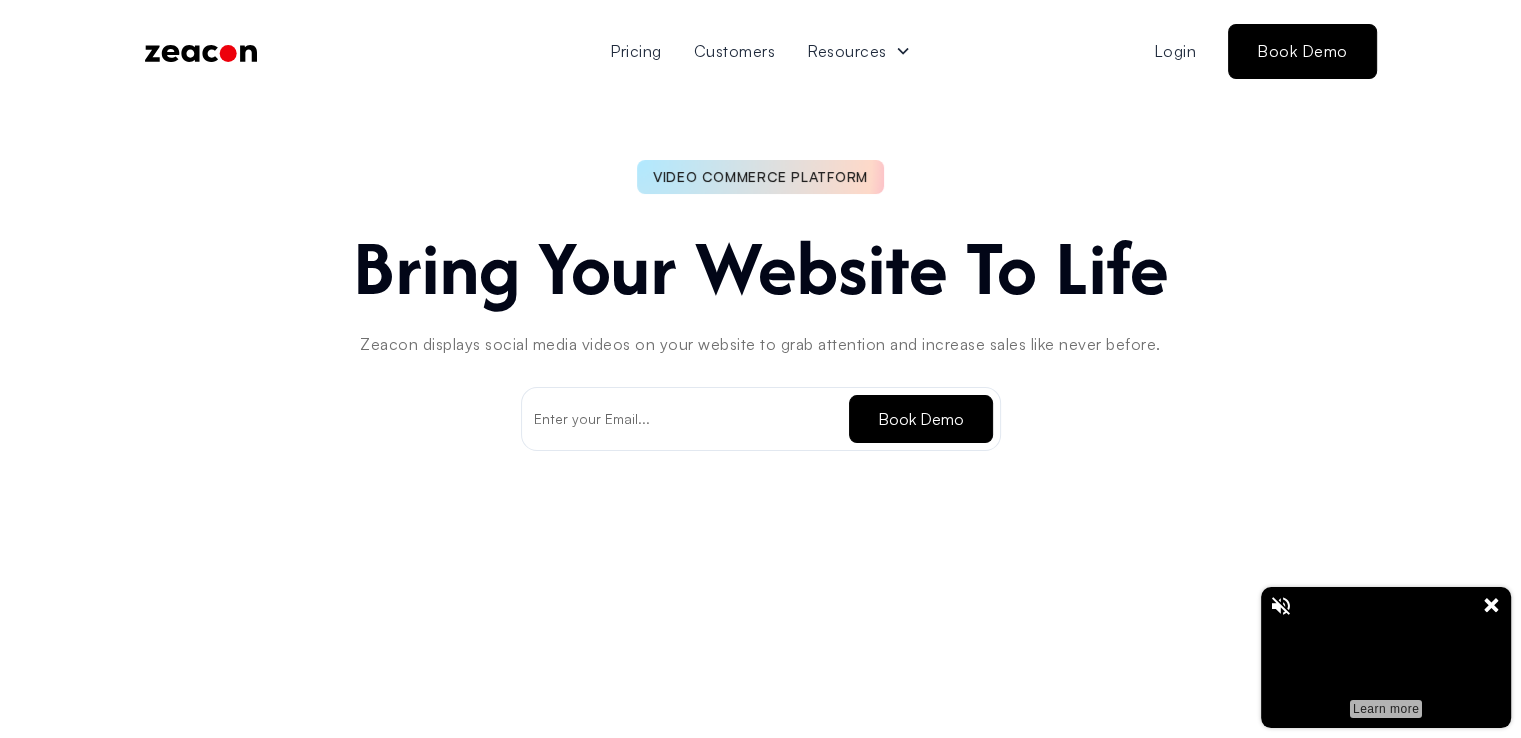 click at bounding box center [1386, 657] 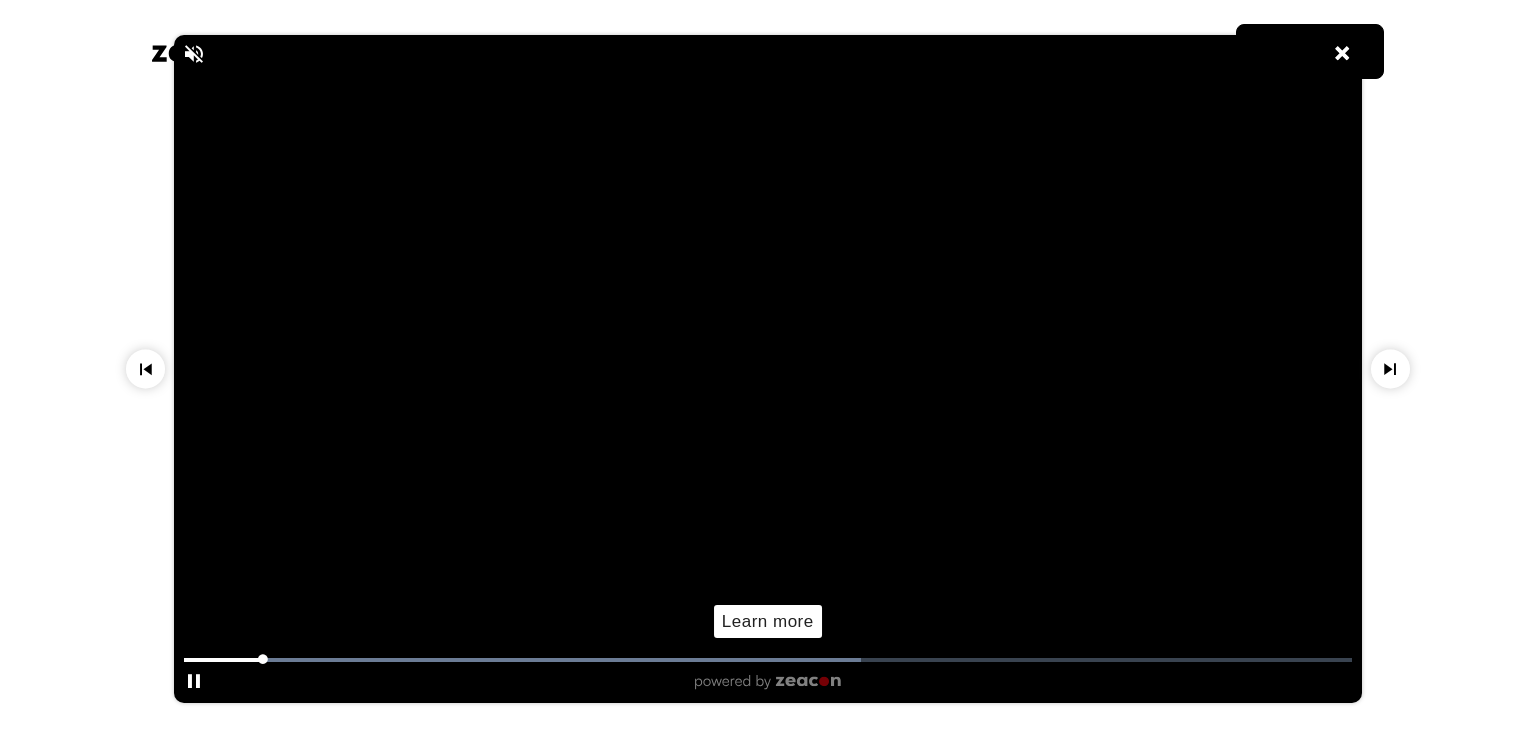 click on "Learn more" at bounding box center [768, 621] 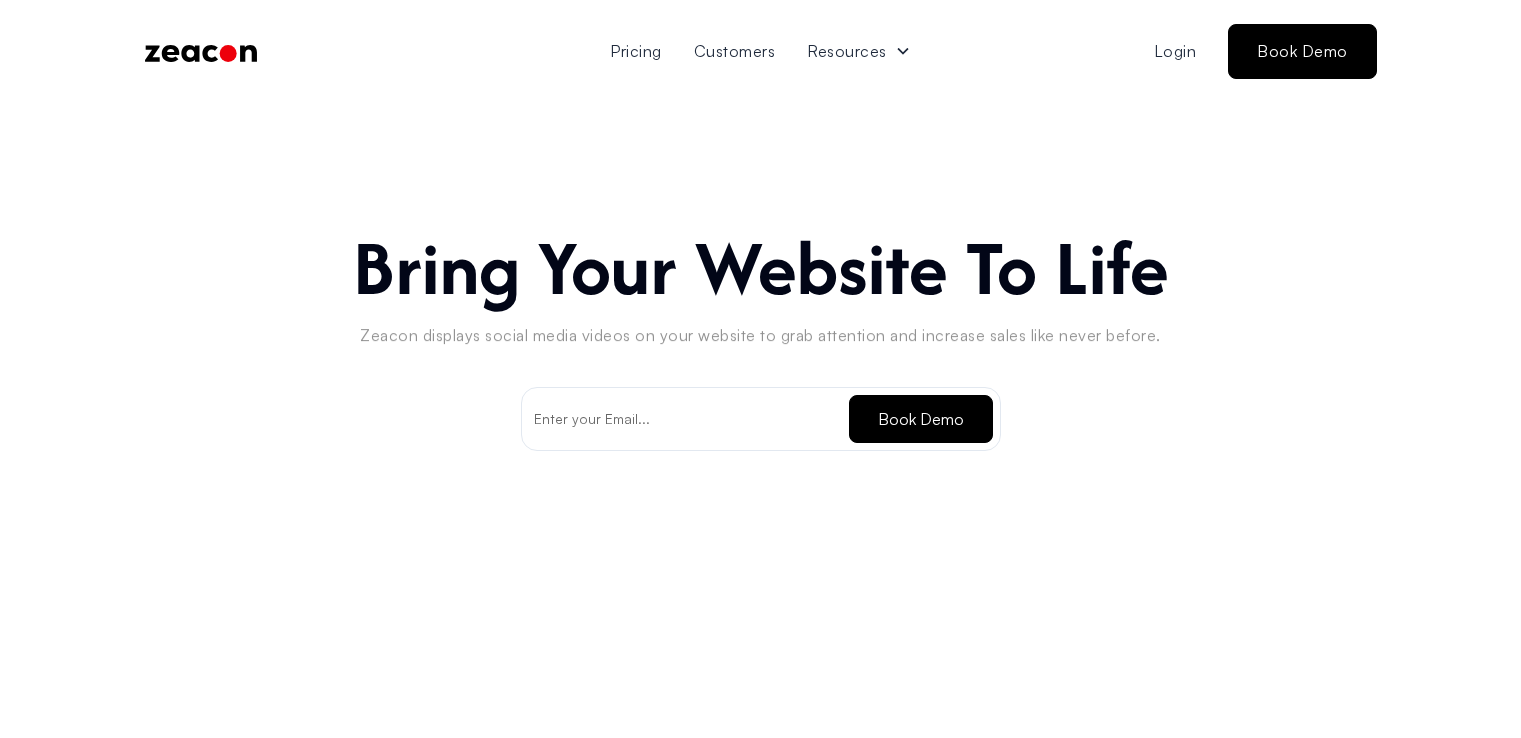 scroll, scrollTop: 0, scrollLeft: 0, axis: both 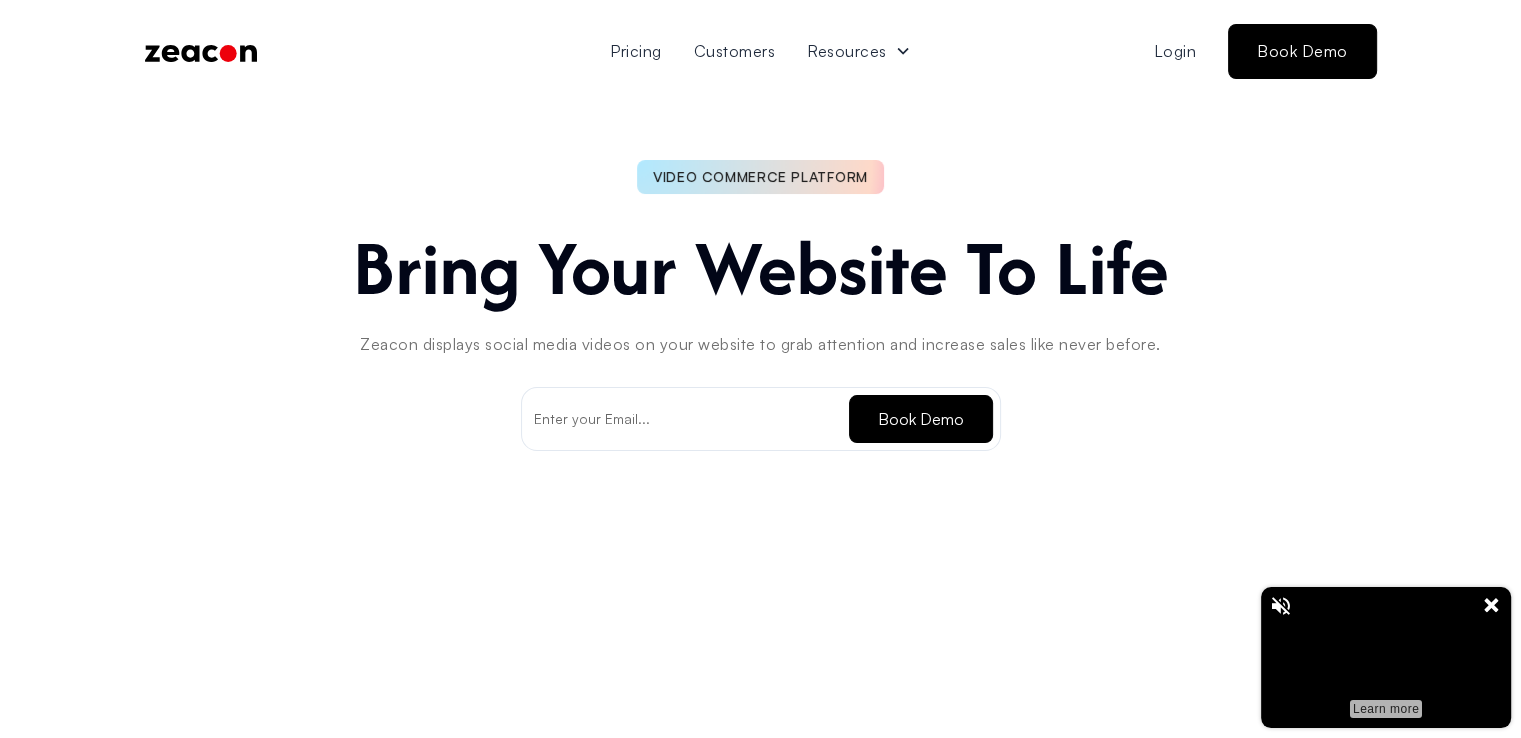 click at bounding box center [1386, 657] 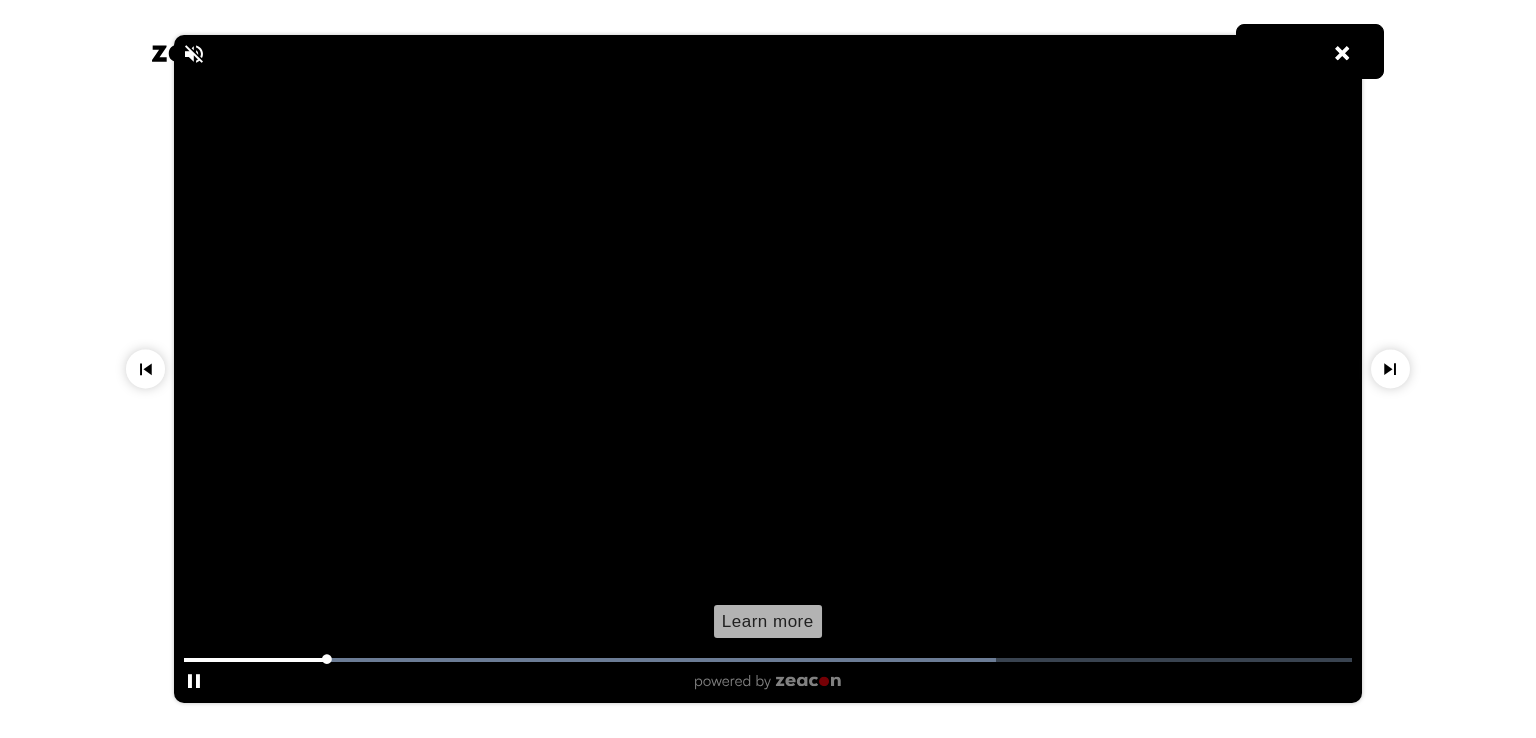 click at bounding box center (1390, 349) 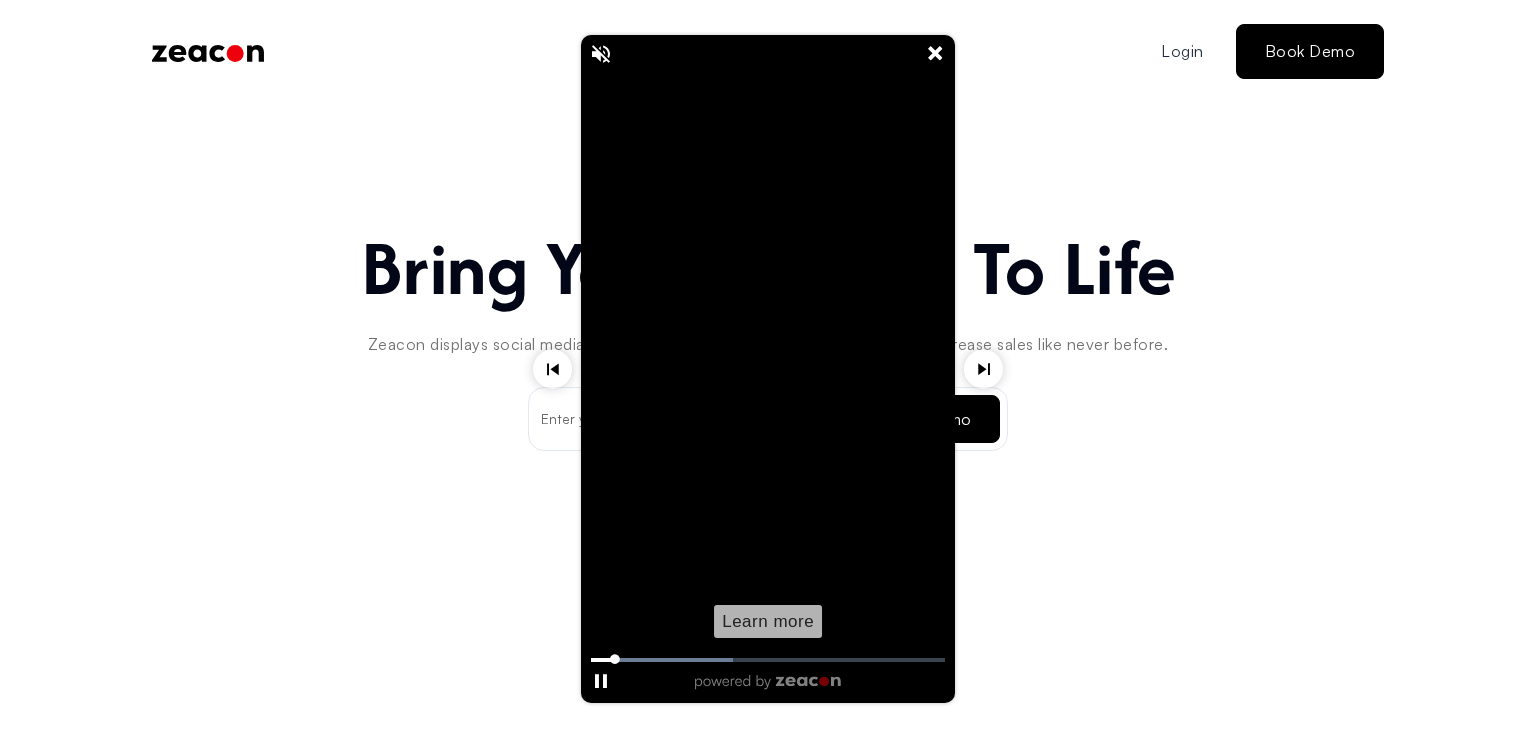 click 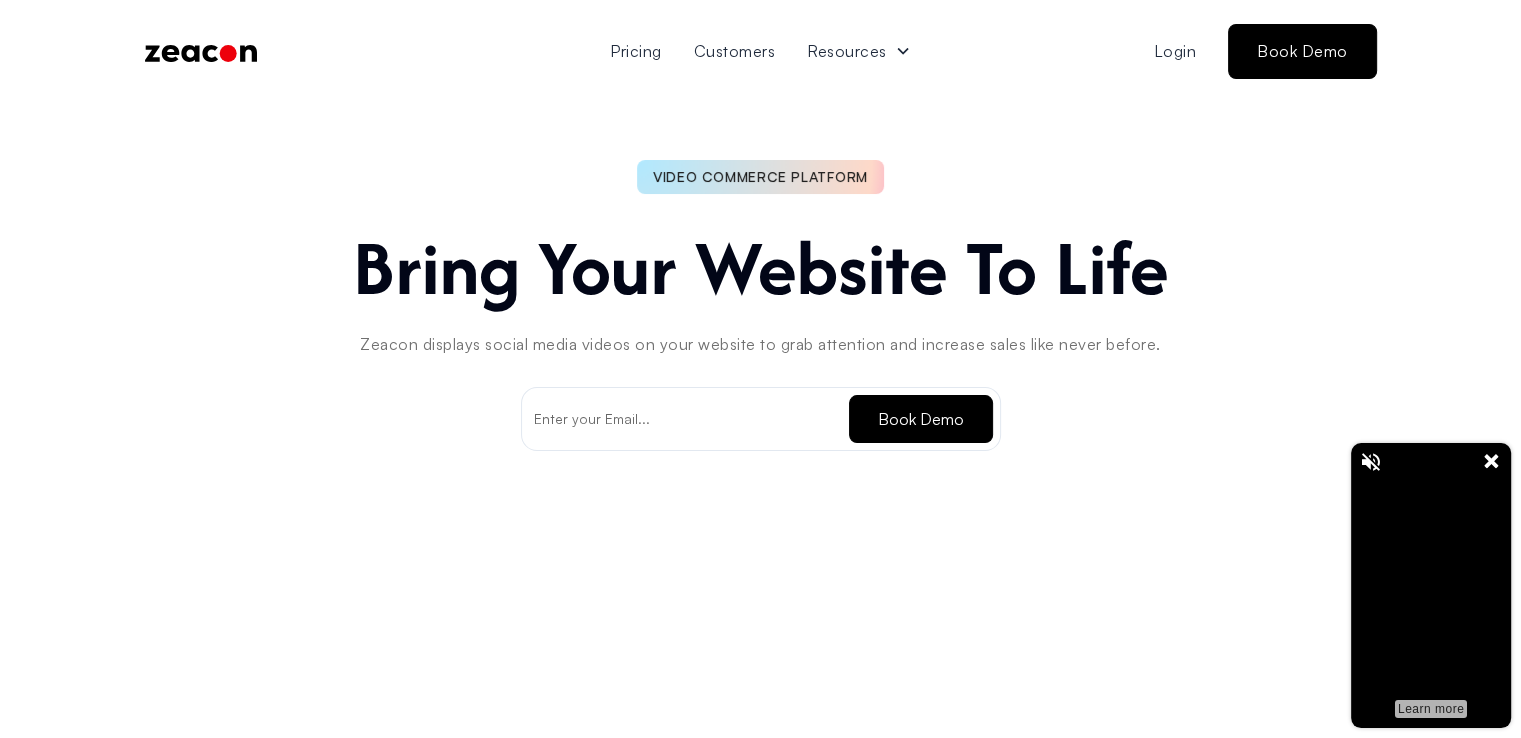 click at bounding box center (1431, 586) 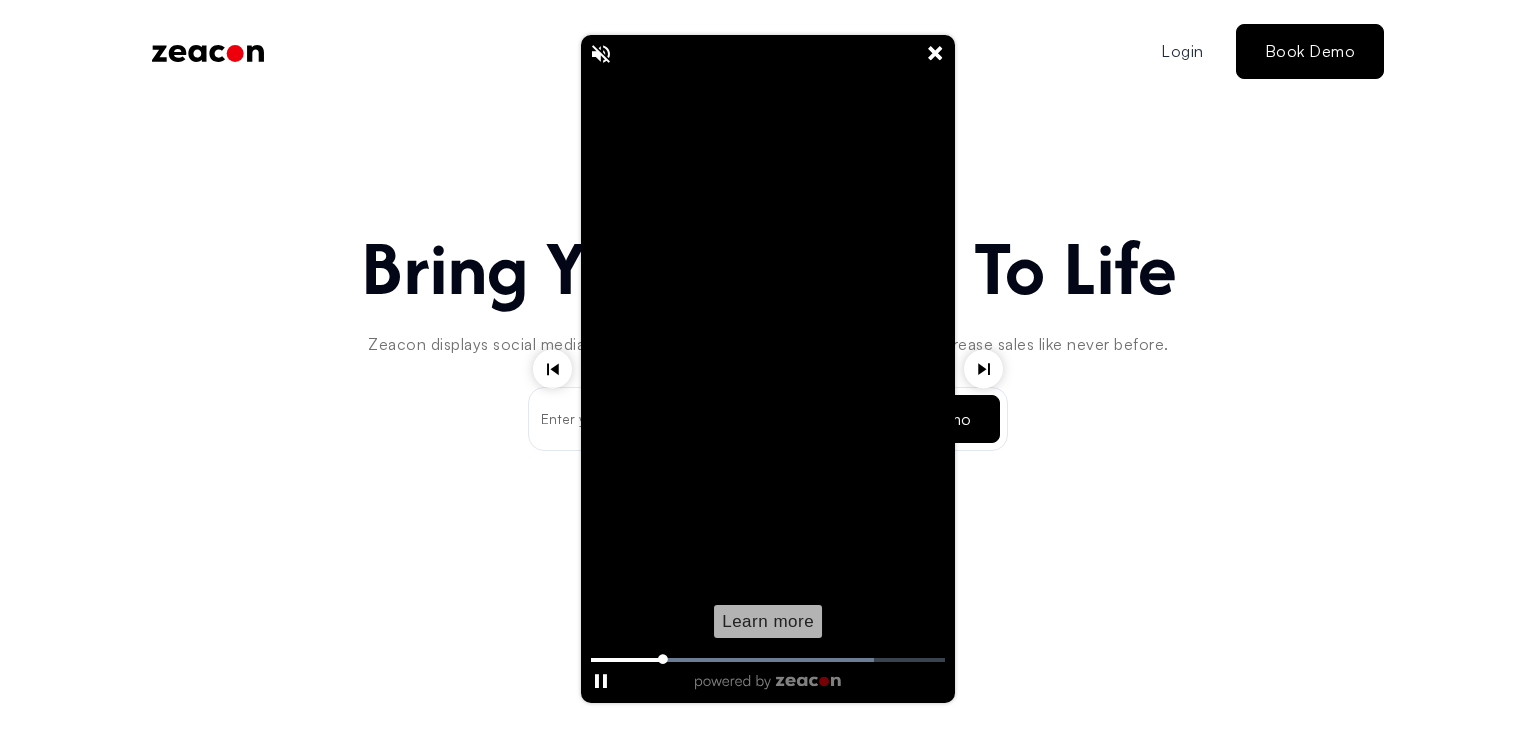 click at bounding box center [983, 349] 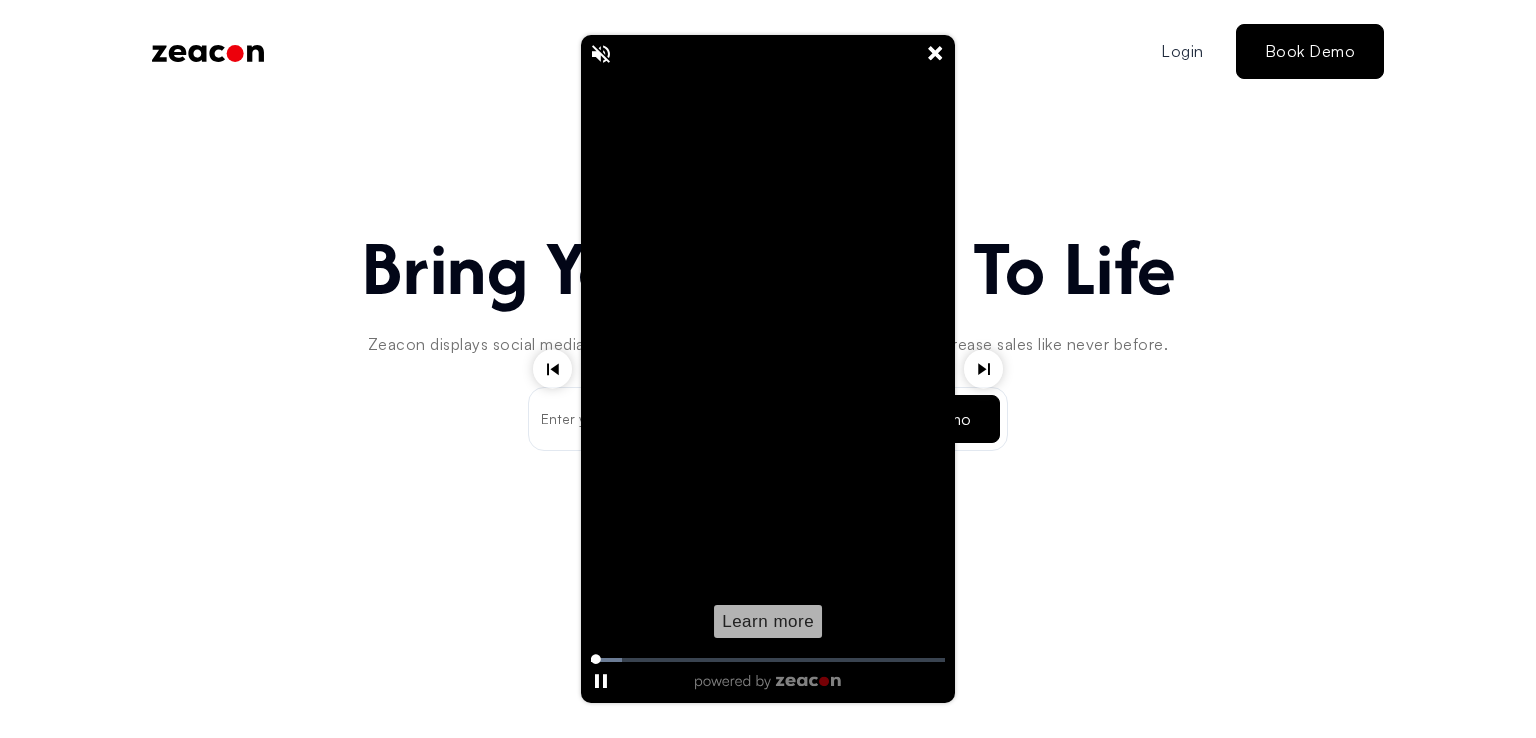 click 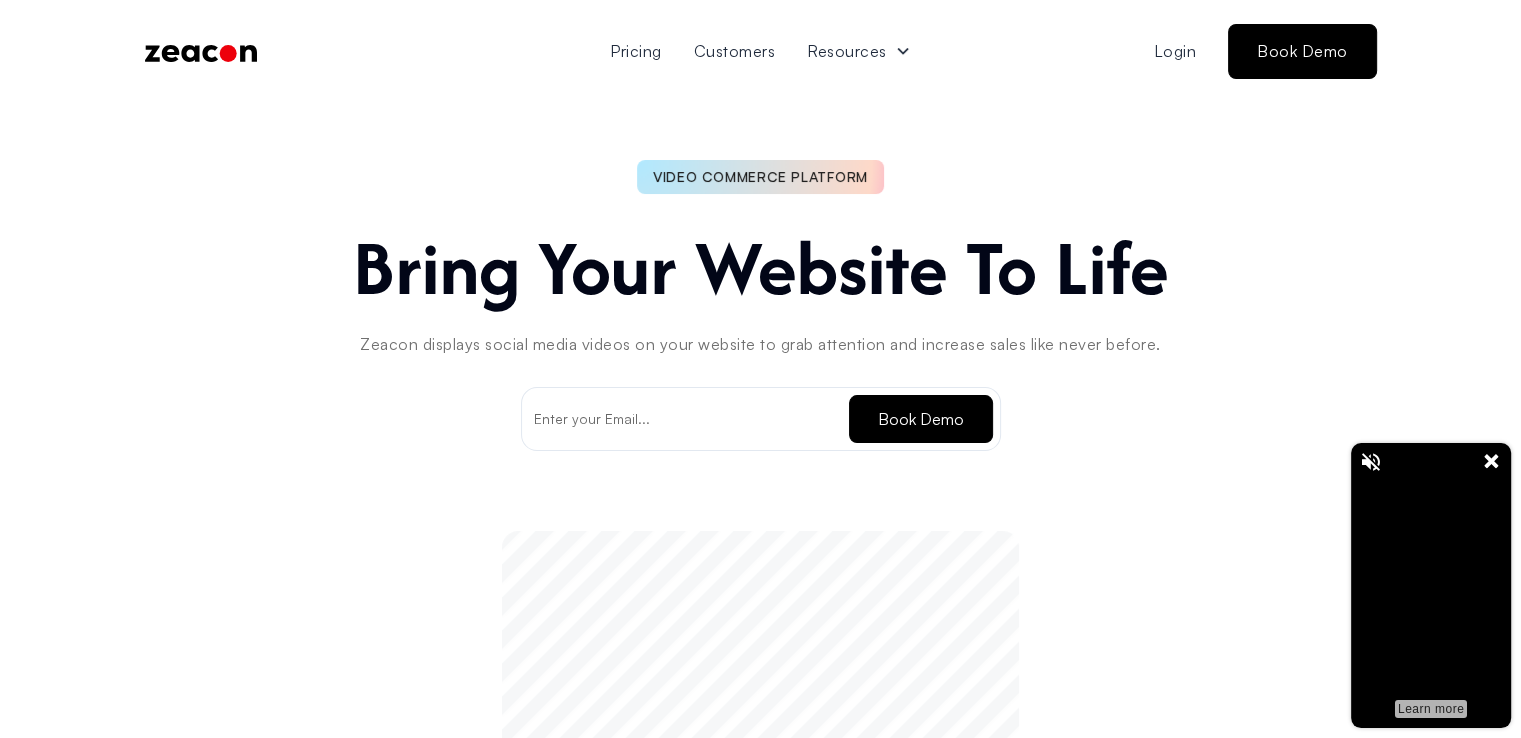 click at bounding box center (1431, 586) 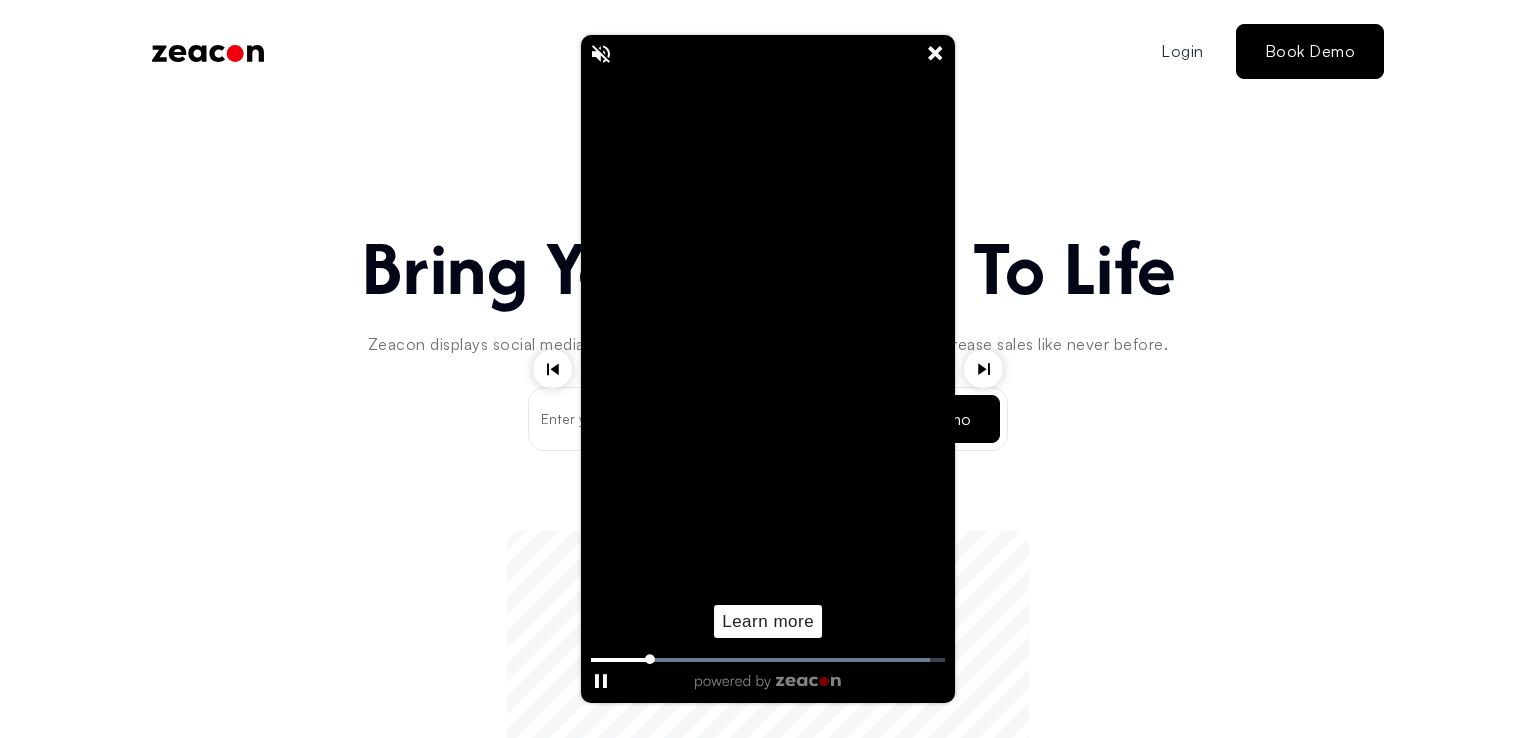 click on "Learn more" at bounding box center [768, 621] 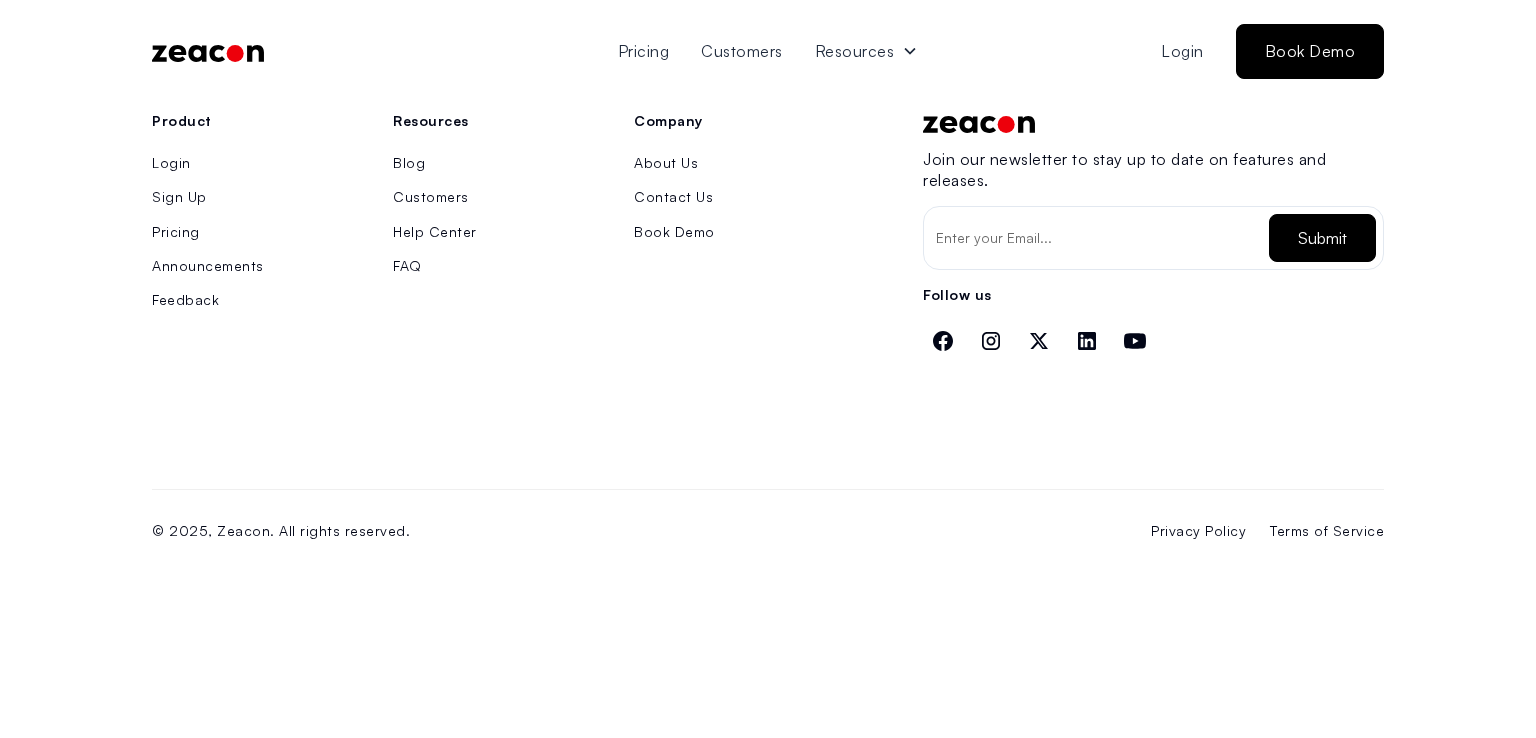 scroll, scrollTop: 0, scrollLeft: 0, axis: both 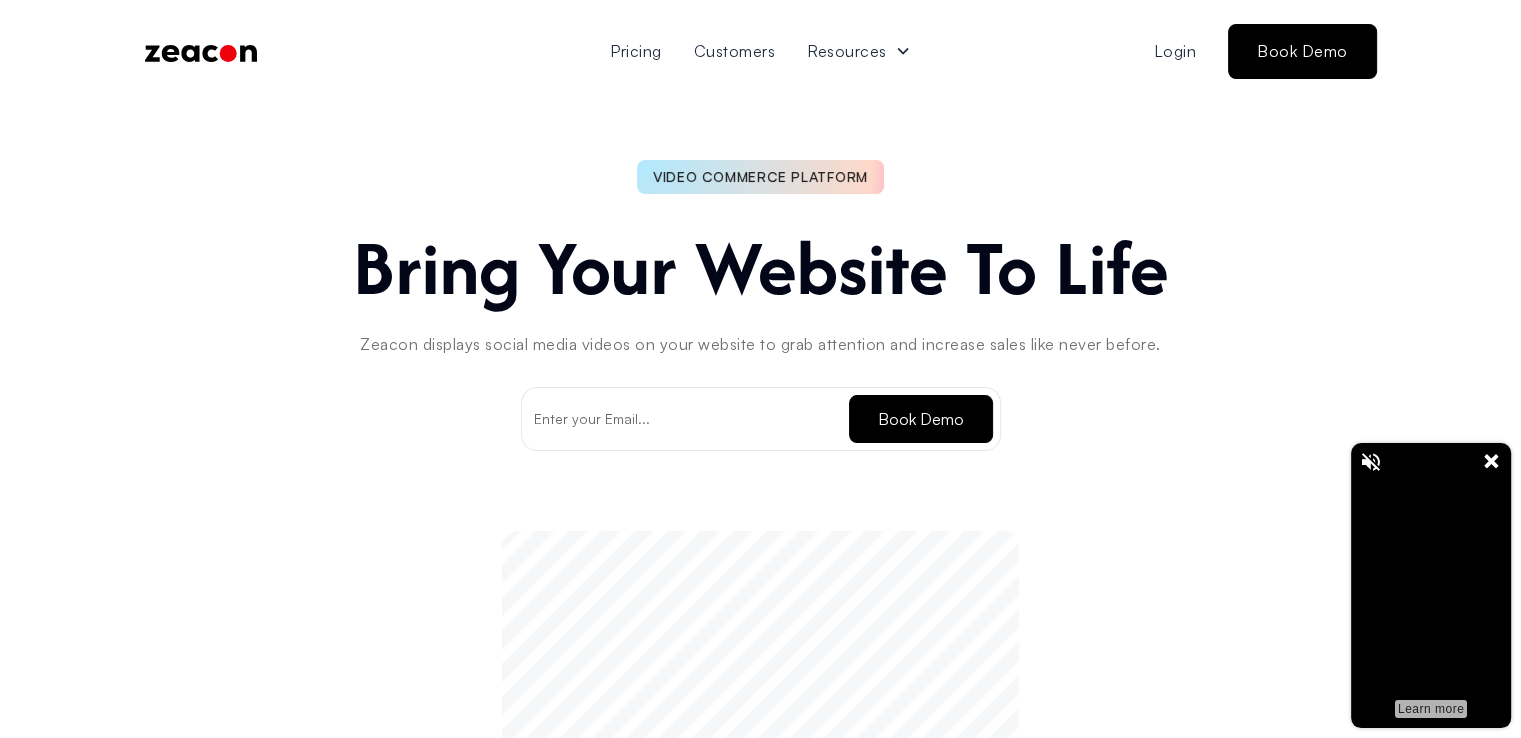 click at bounding box center (1431, 586) 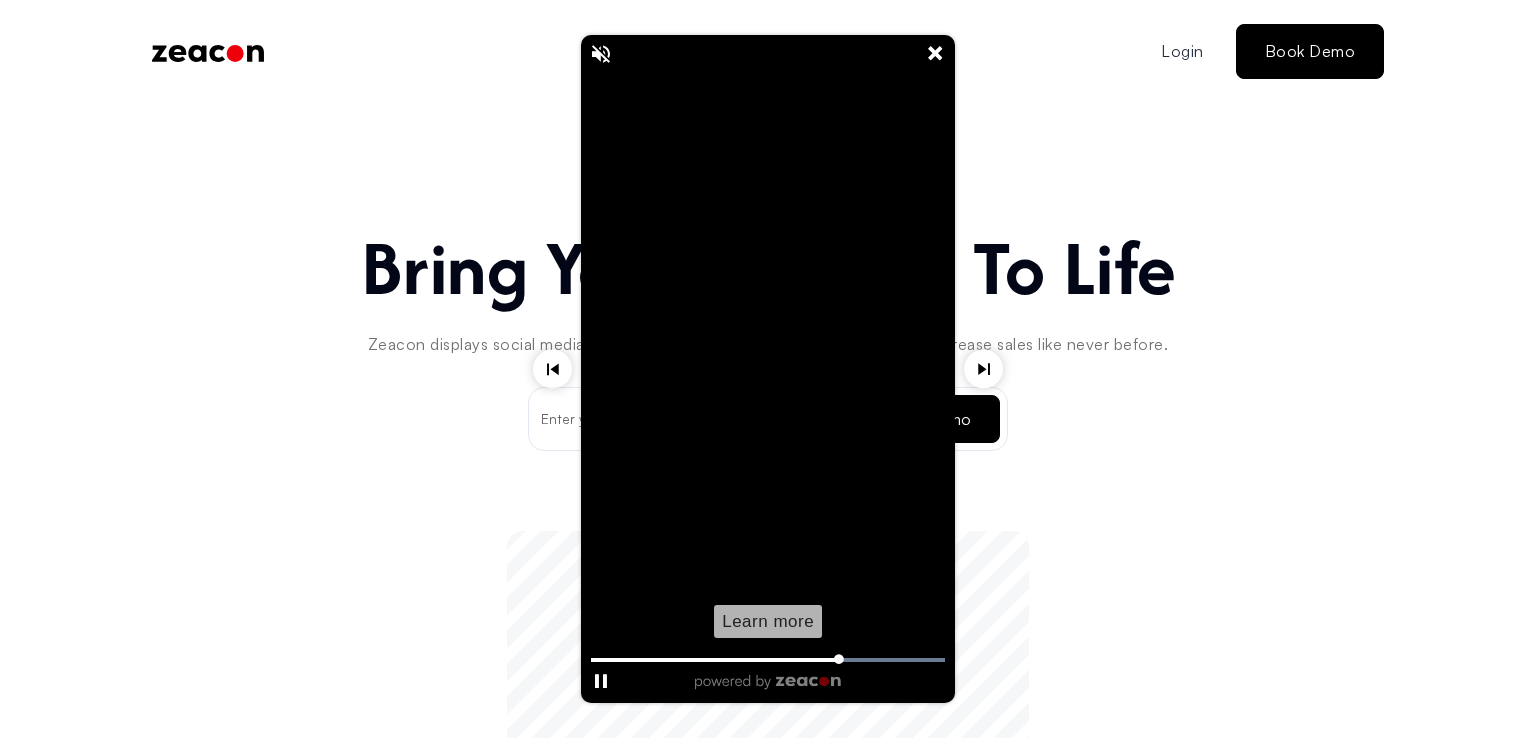 click at bounding box center (983, 349) 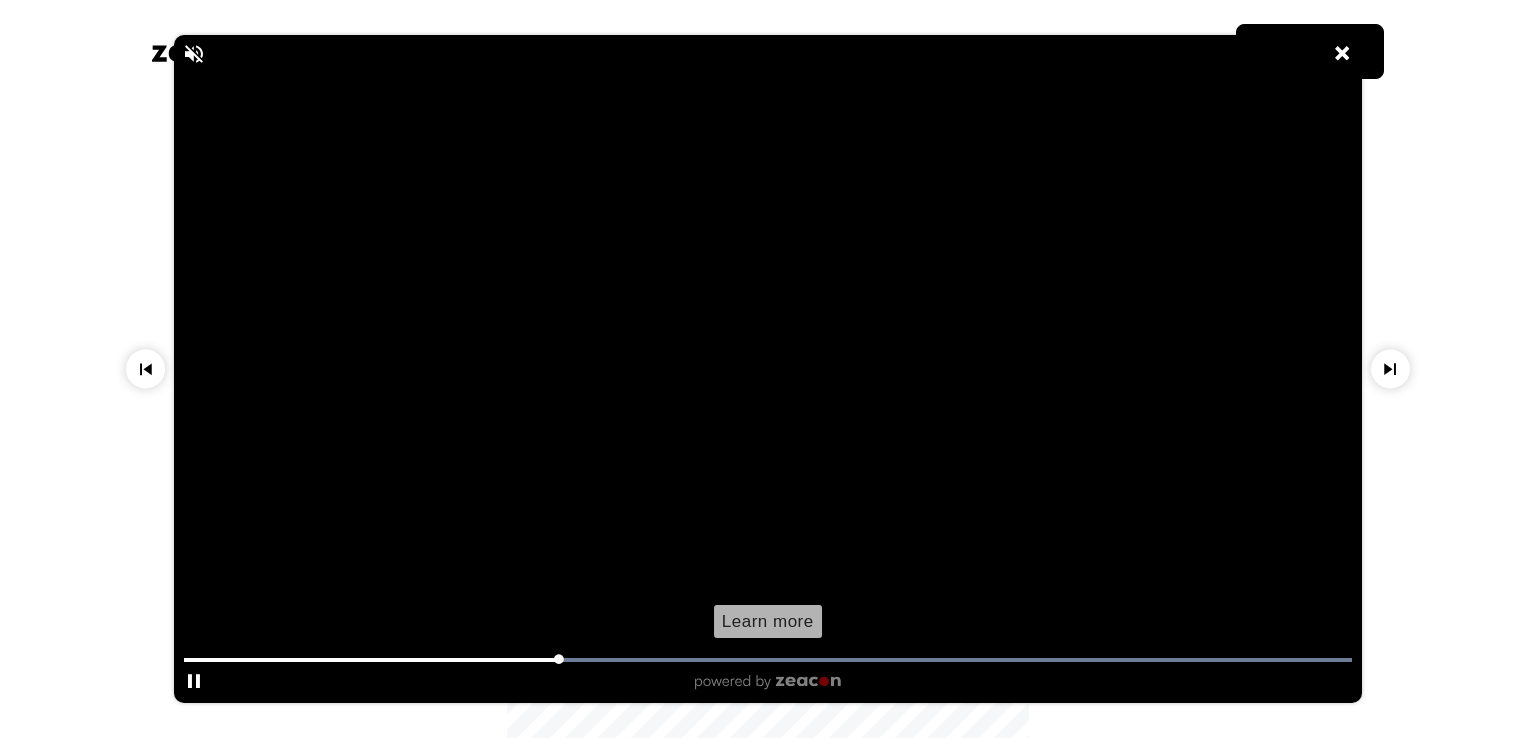 click at bounding box center [1390, 349] 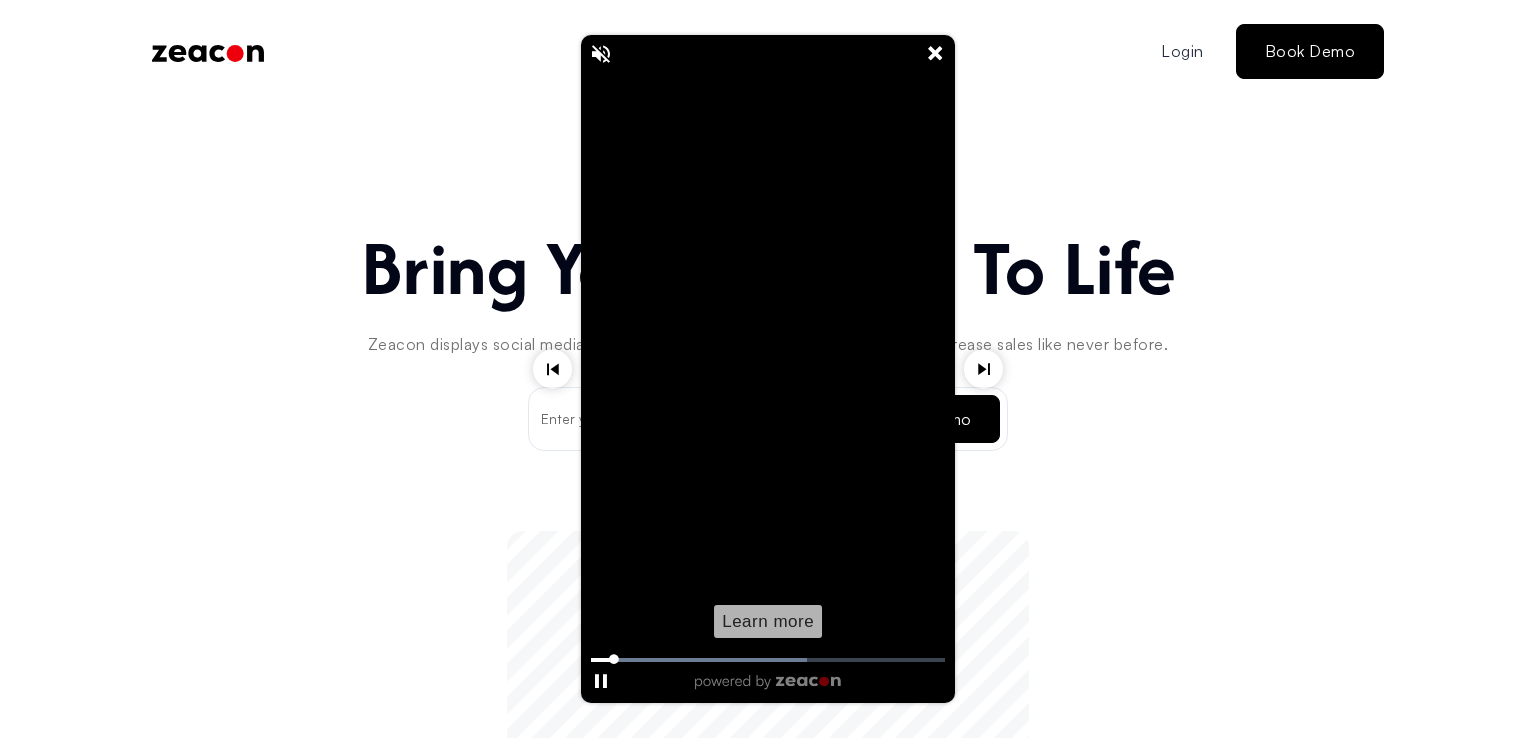 click 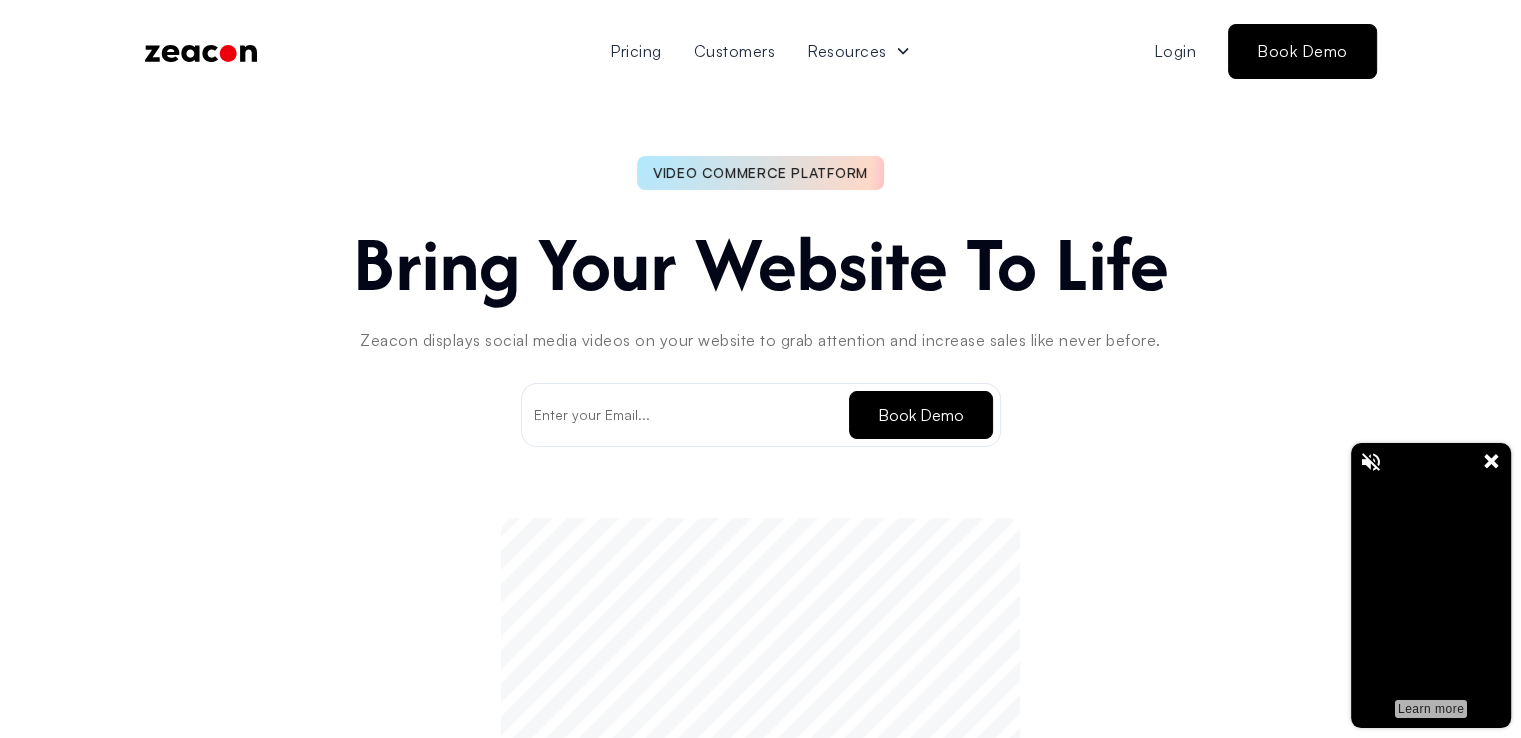 scroll, scrollTop: 0, scrollLeft: 0, axis: both 